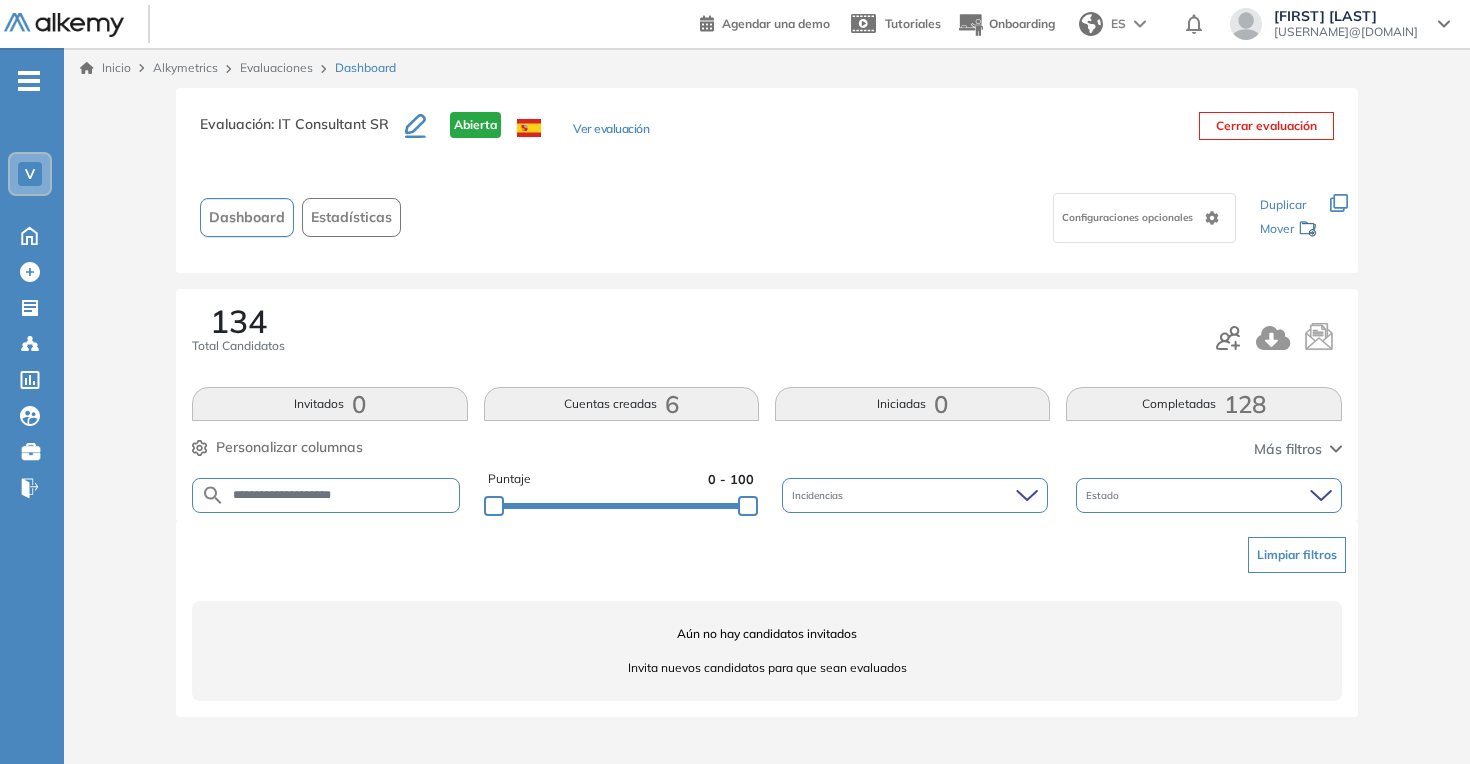 scroll, scrollTop: 0, scrollLeft: 0, axis: both 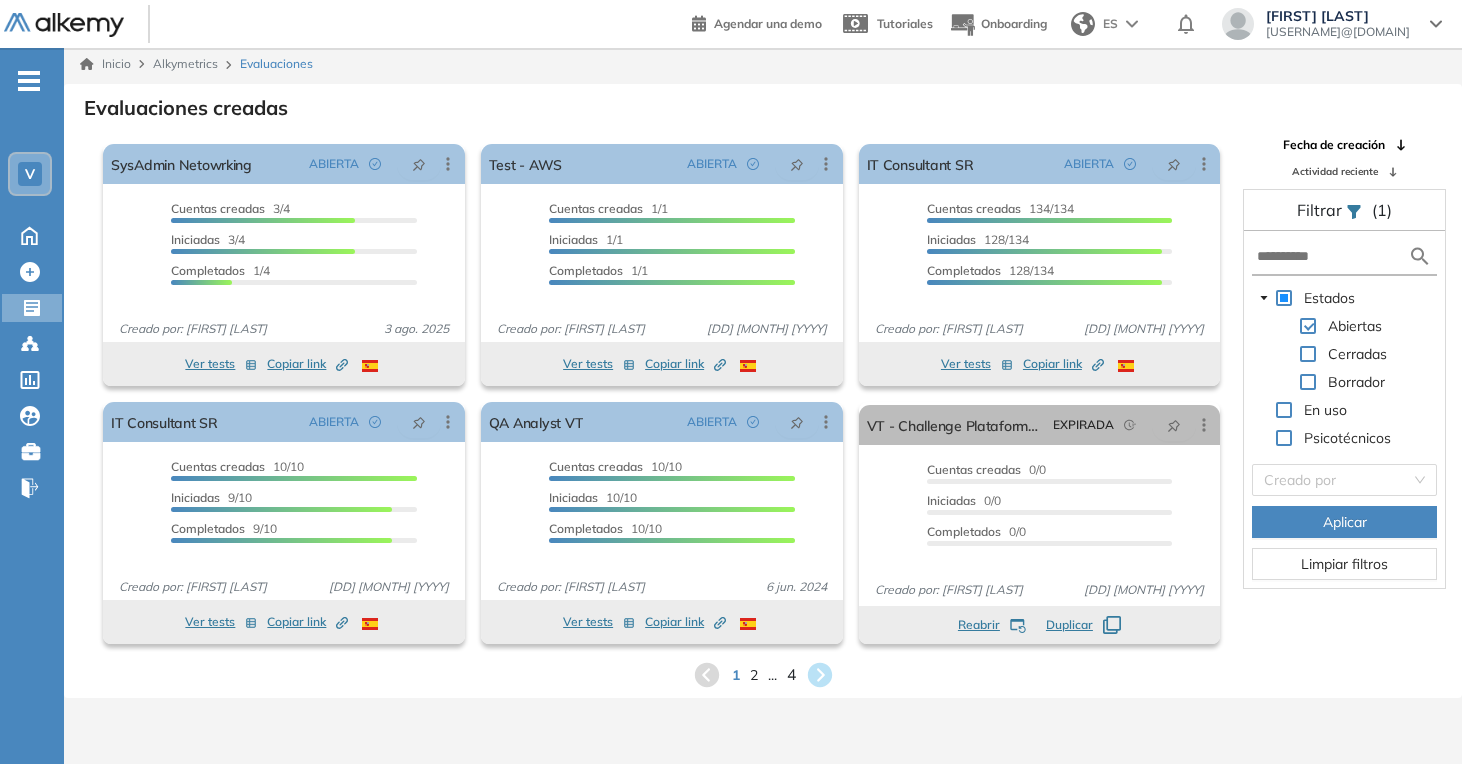 click on "4" at bounding box center [790, 674] 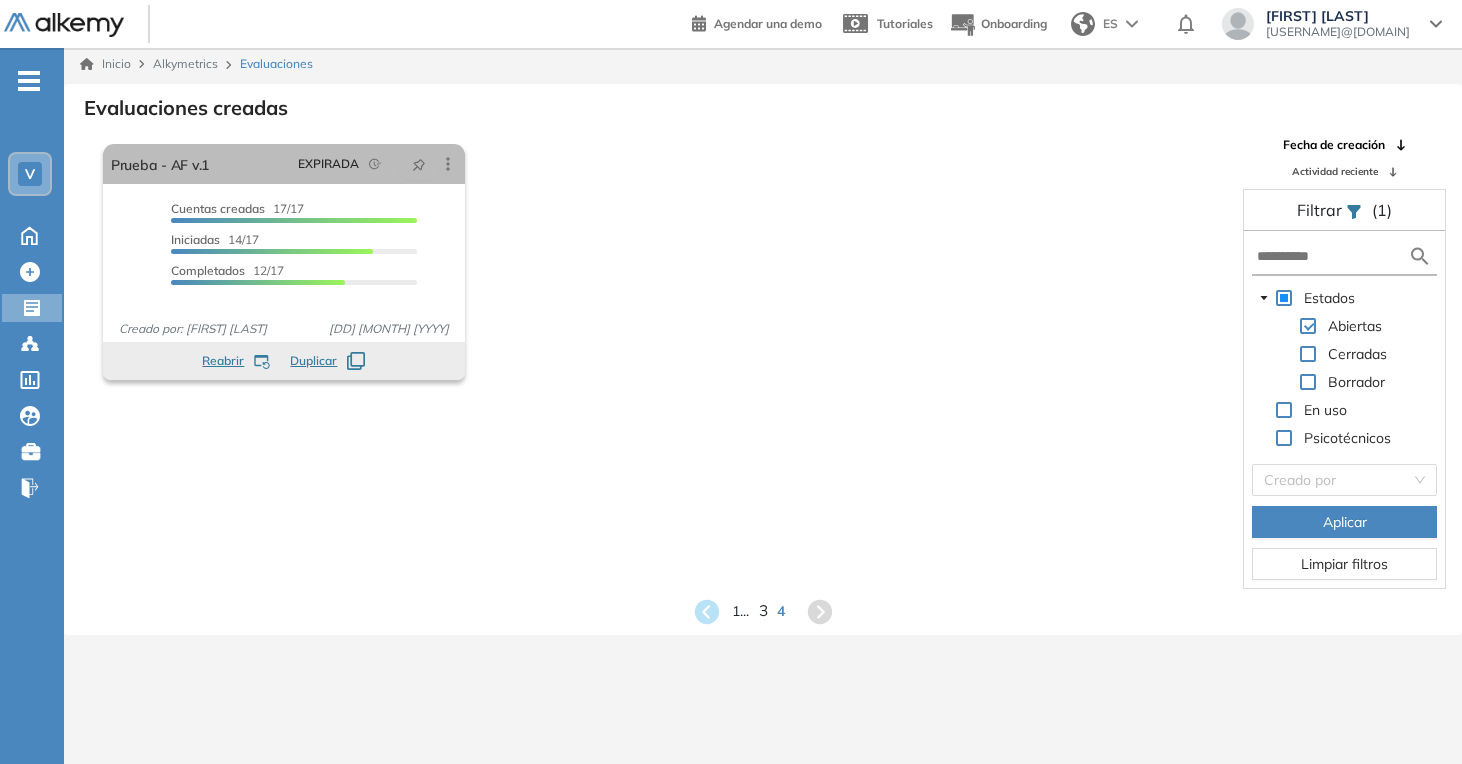 click on "3" at bounding box center [762, 611] 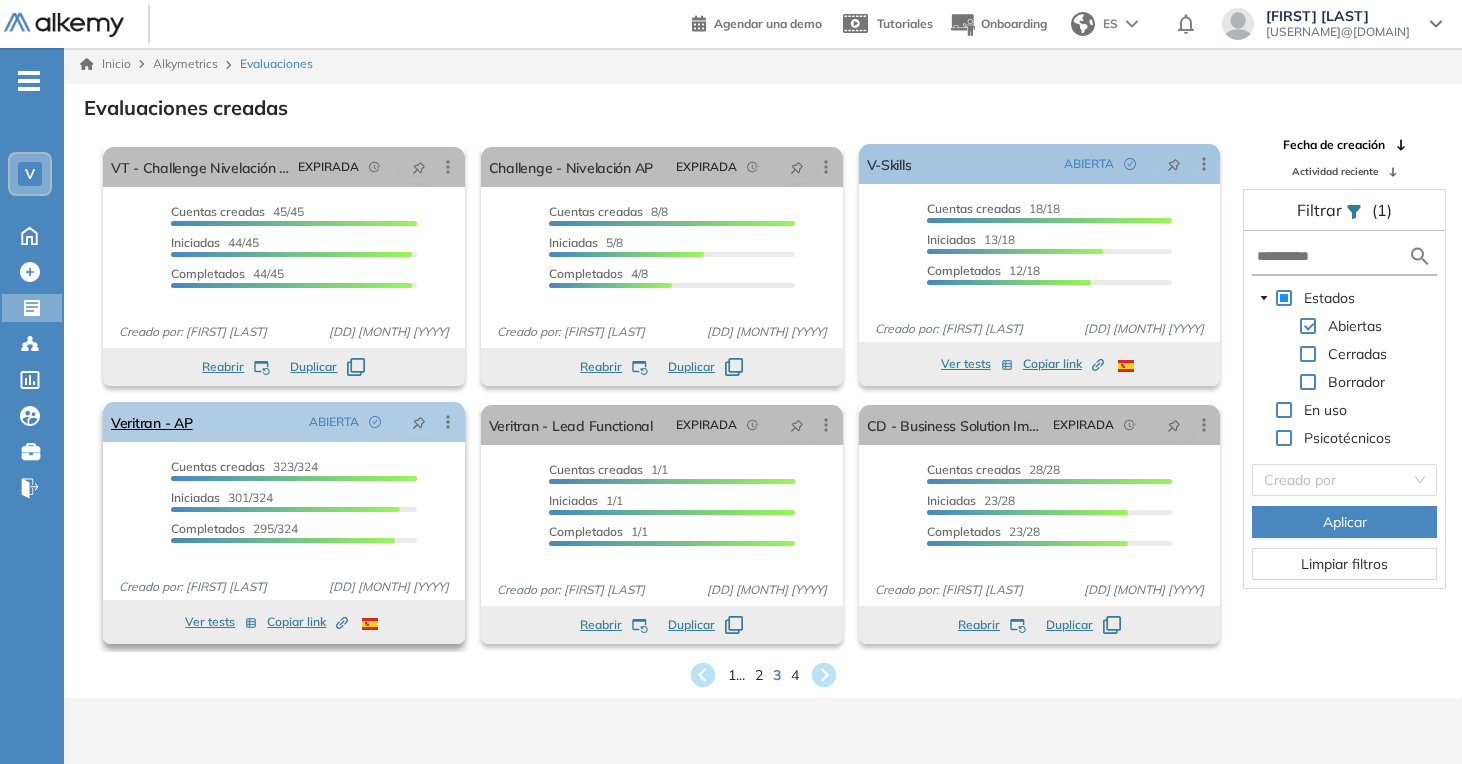 click on "Veritran - AP ABIERTA Editar Los siguientes tests ya no están disponibles o tienen una nueva versión Revisa en el catálogo otras opciones o su detalle. Entendido Duplicar Reabrir Eliminar Ver candidatos Ver estadísticas Desactivar Proctoring Finalizar evaluación Mover de workspace Created by potrace 1.16, written by Peter Selinger 2001-2019 Copiar ID Publico" at bounding box center [284, 422] 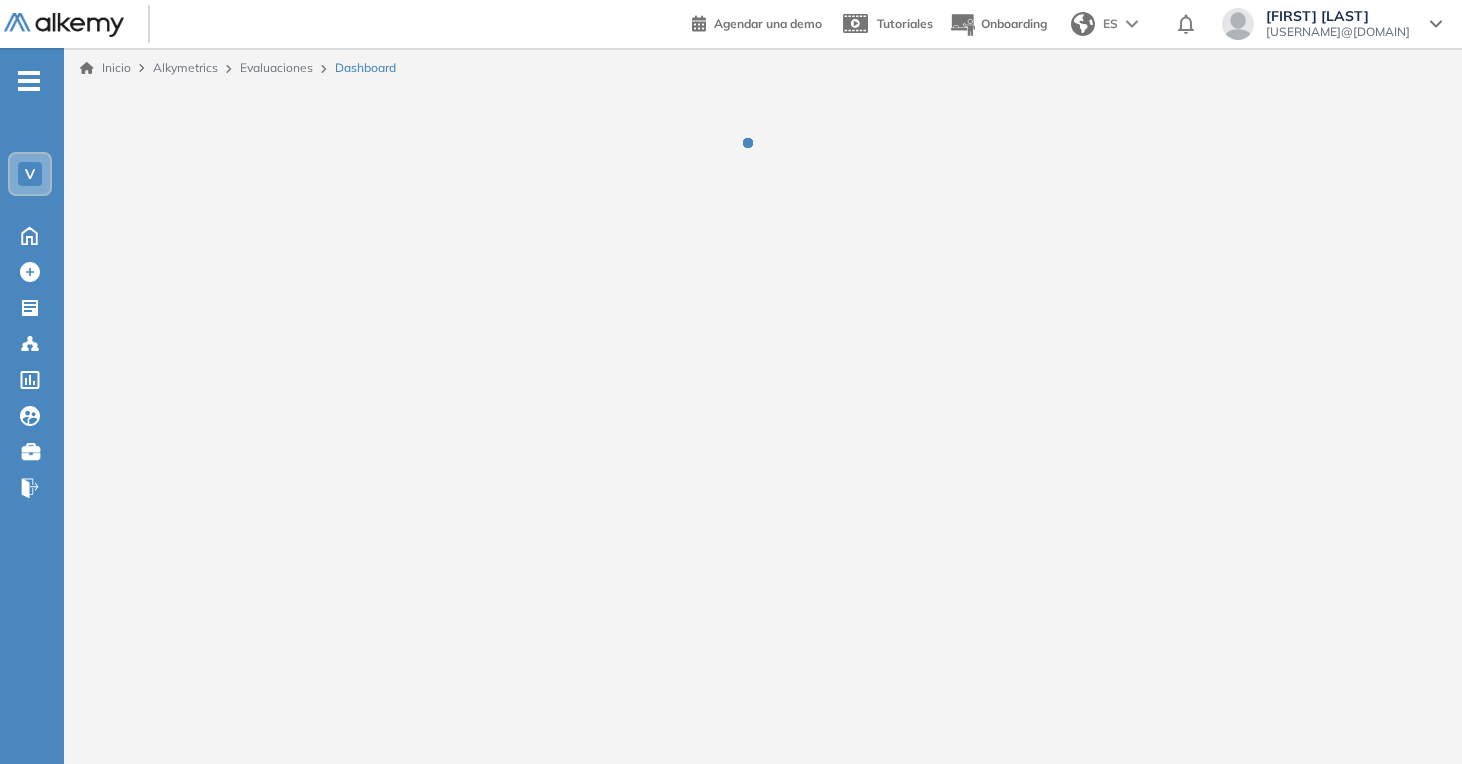scroll, scrollTop: 0, scrollLeft: 0, axis: both 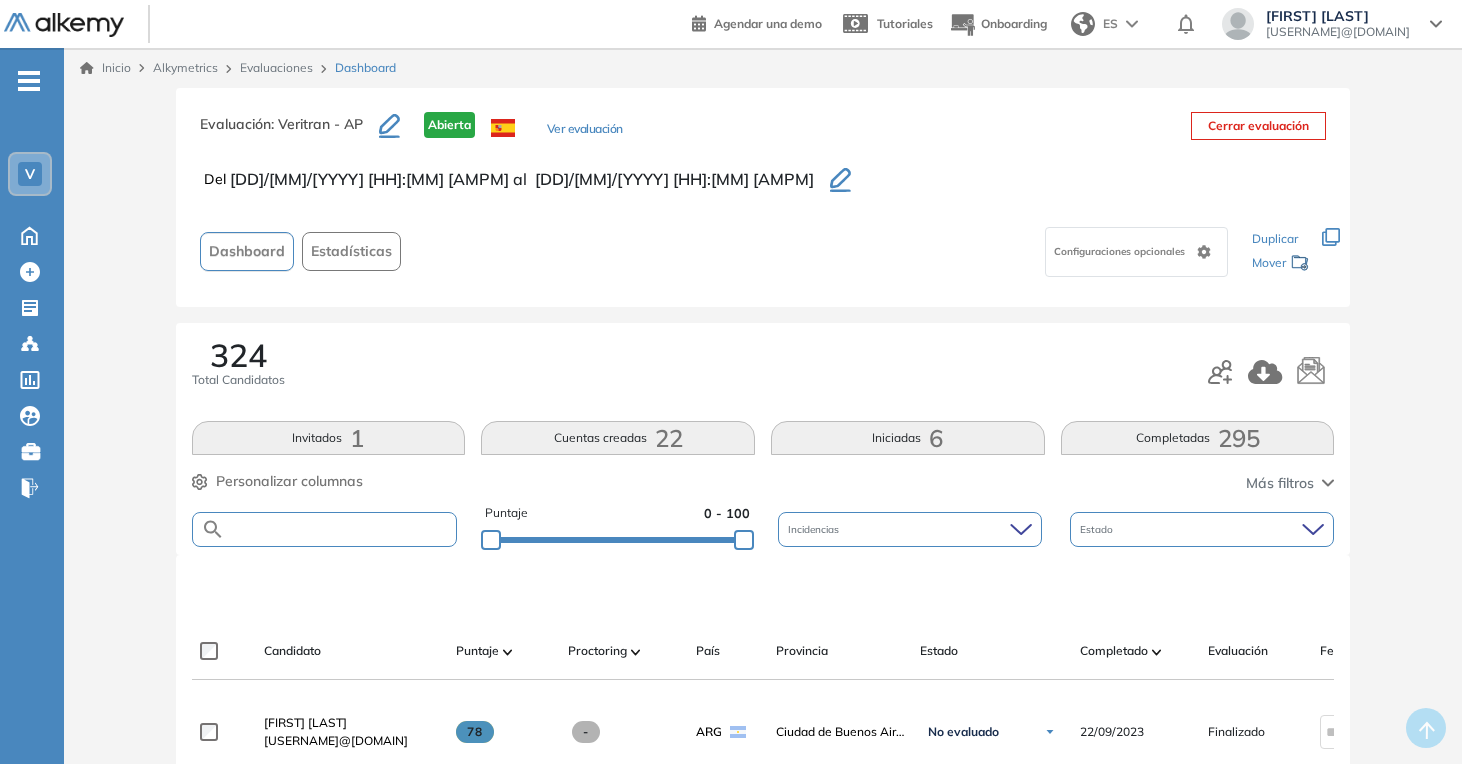 click at bounding box center (341, 529) 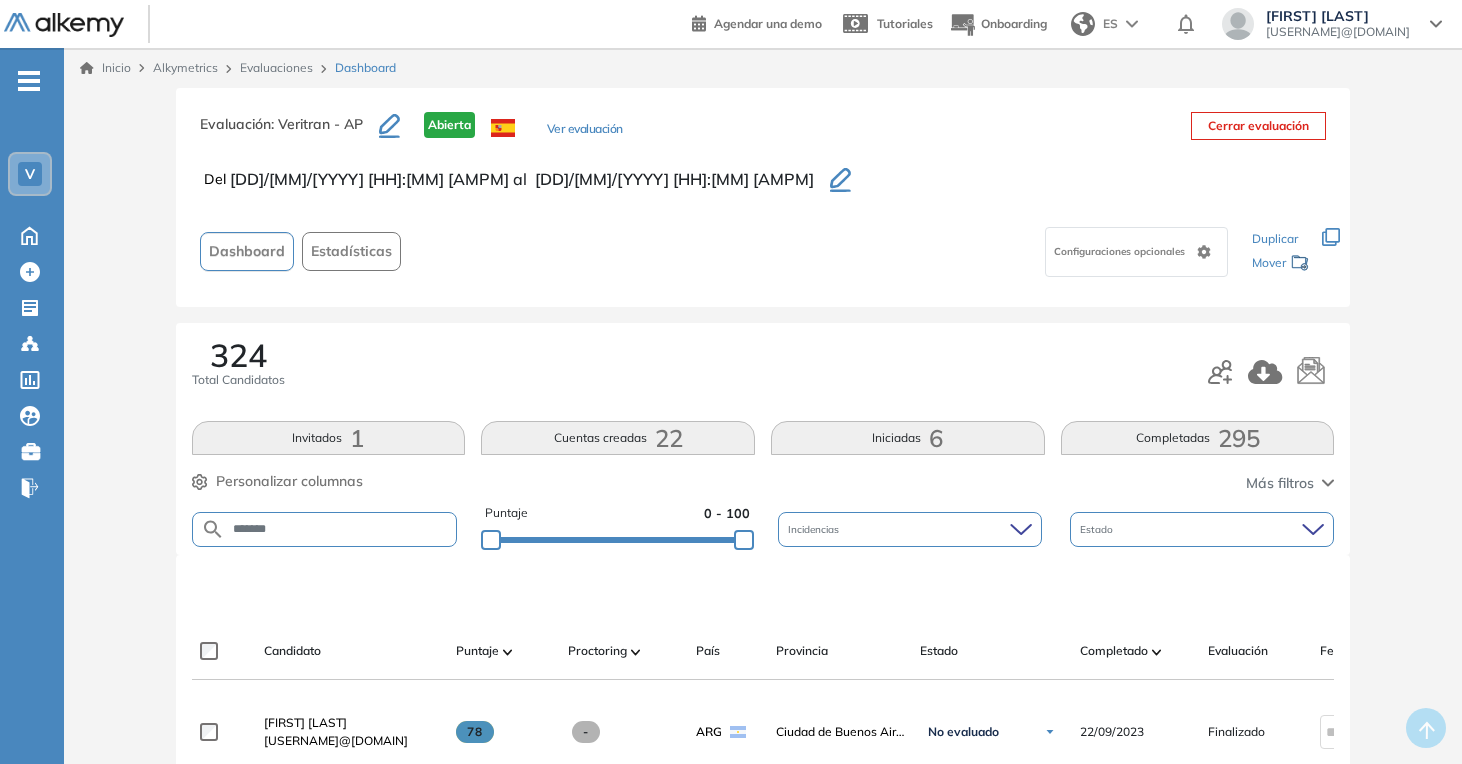 type on "*******" 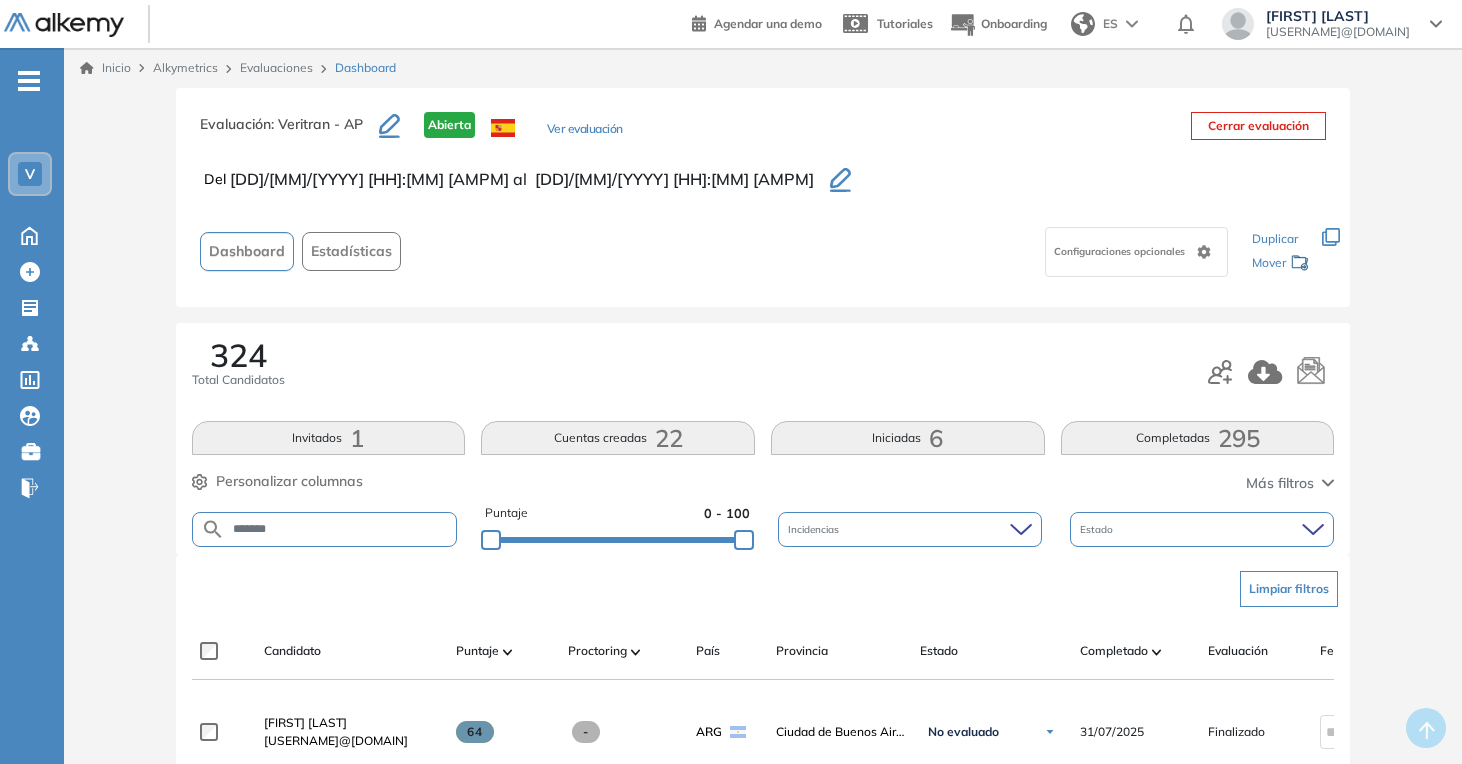 scroll, scrollTop: 156, scrollLeft: 0, axis: vertical 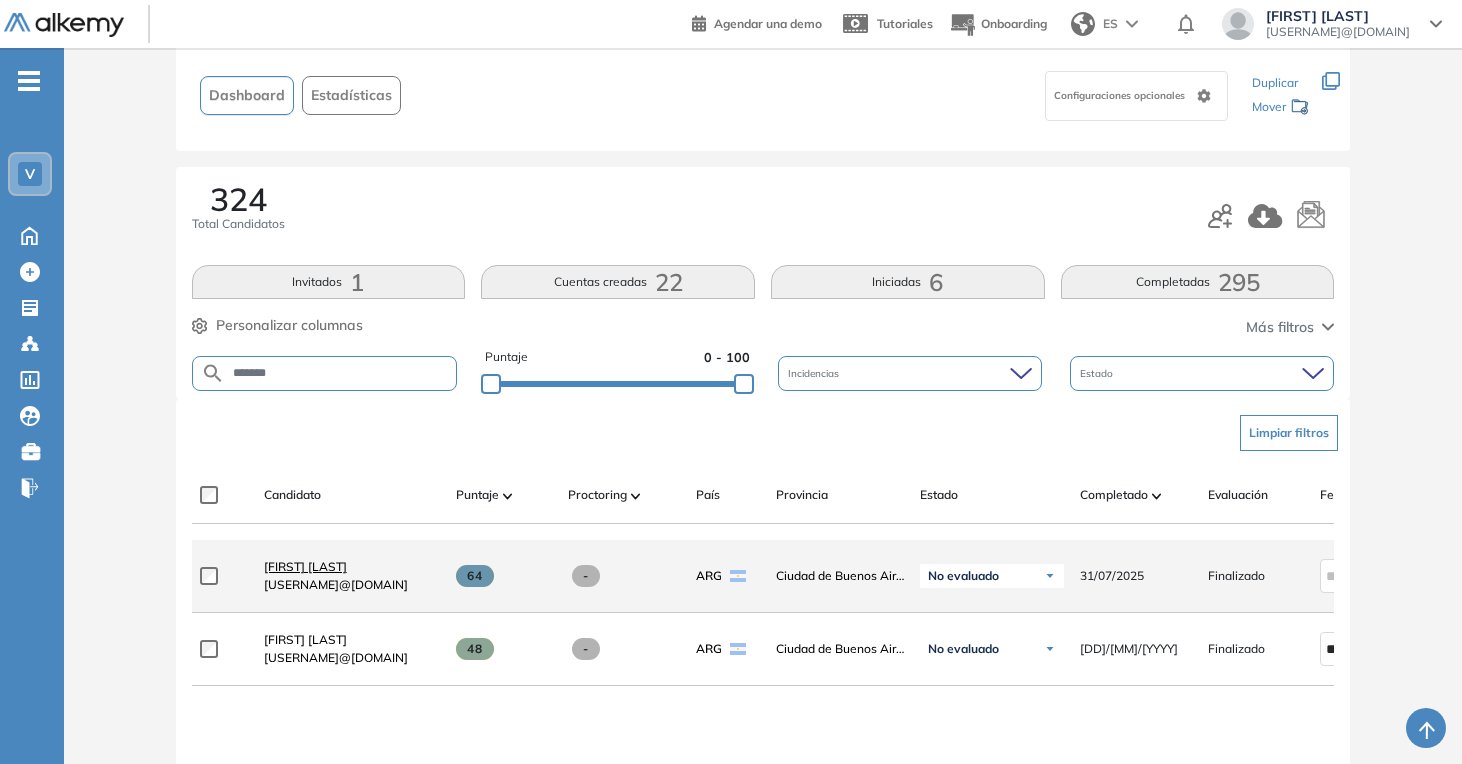 click on "[FIRST] [LAST]" at bounding box center (305, 566) 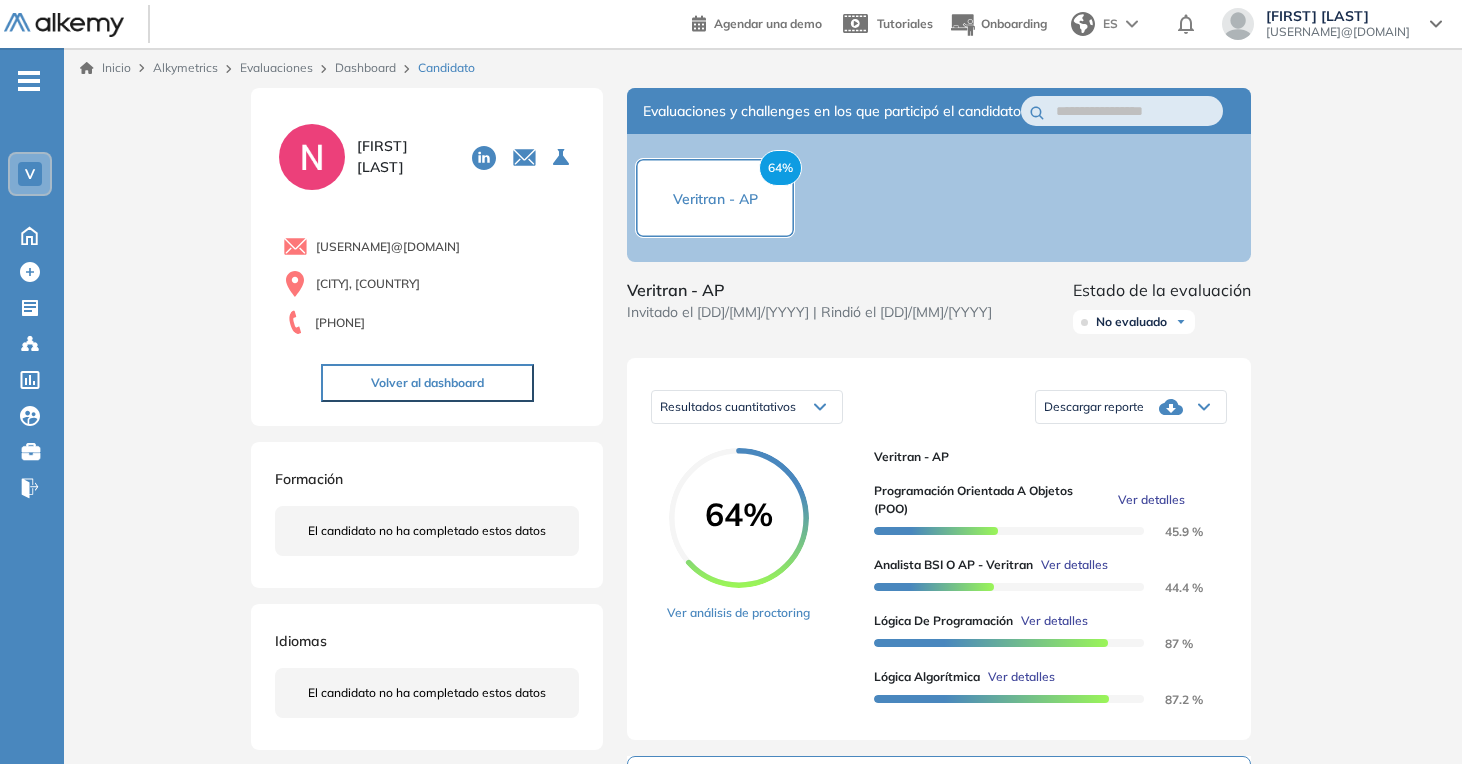 click on "Dashboard" at bounding box center (365, 67) 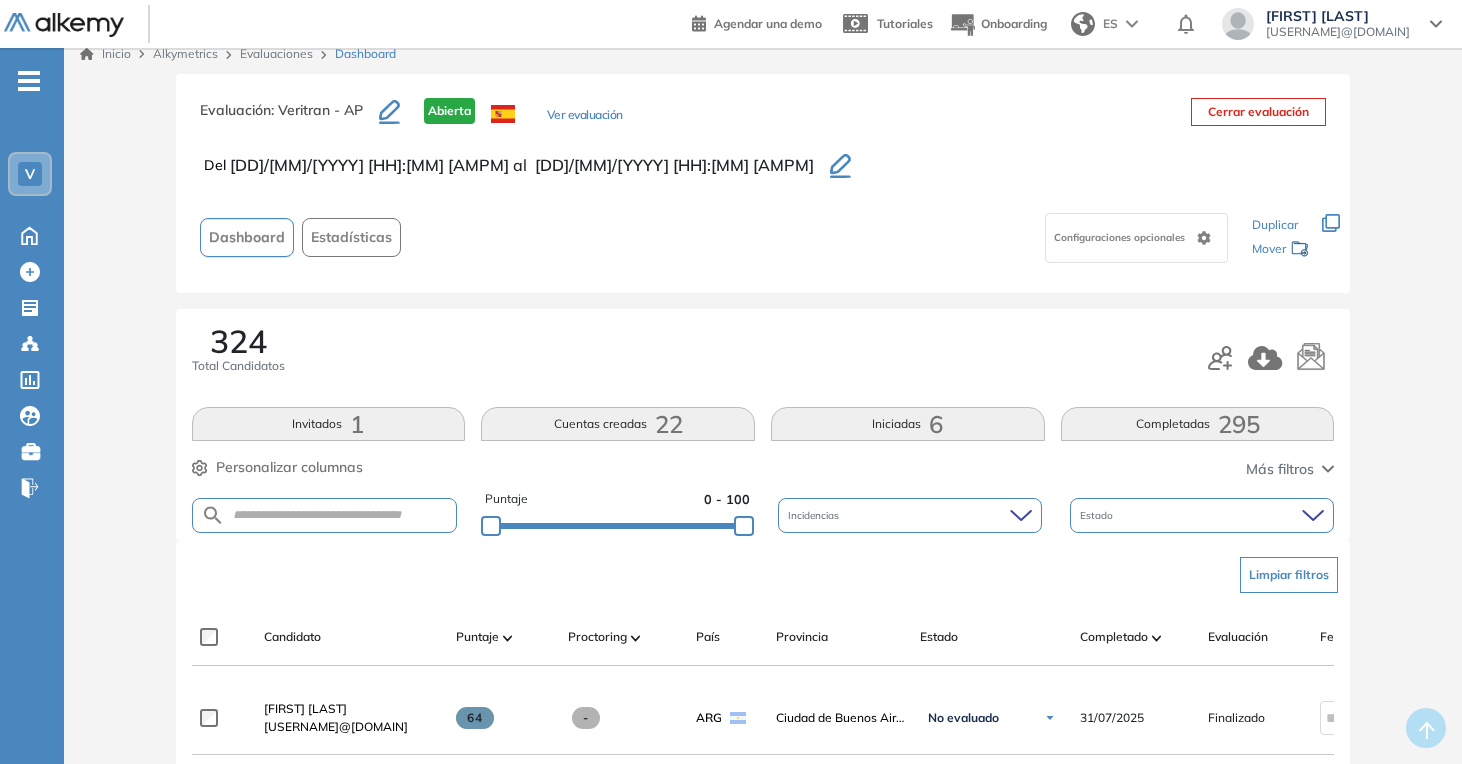 scroll, scrollTop: 0, scrollLeft: 0, axis: both 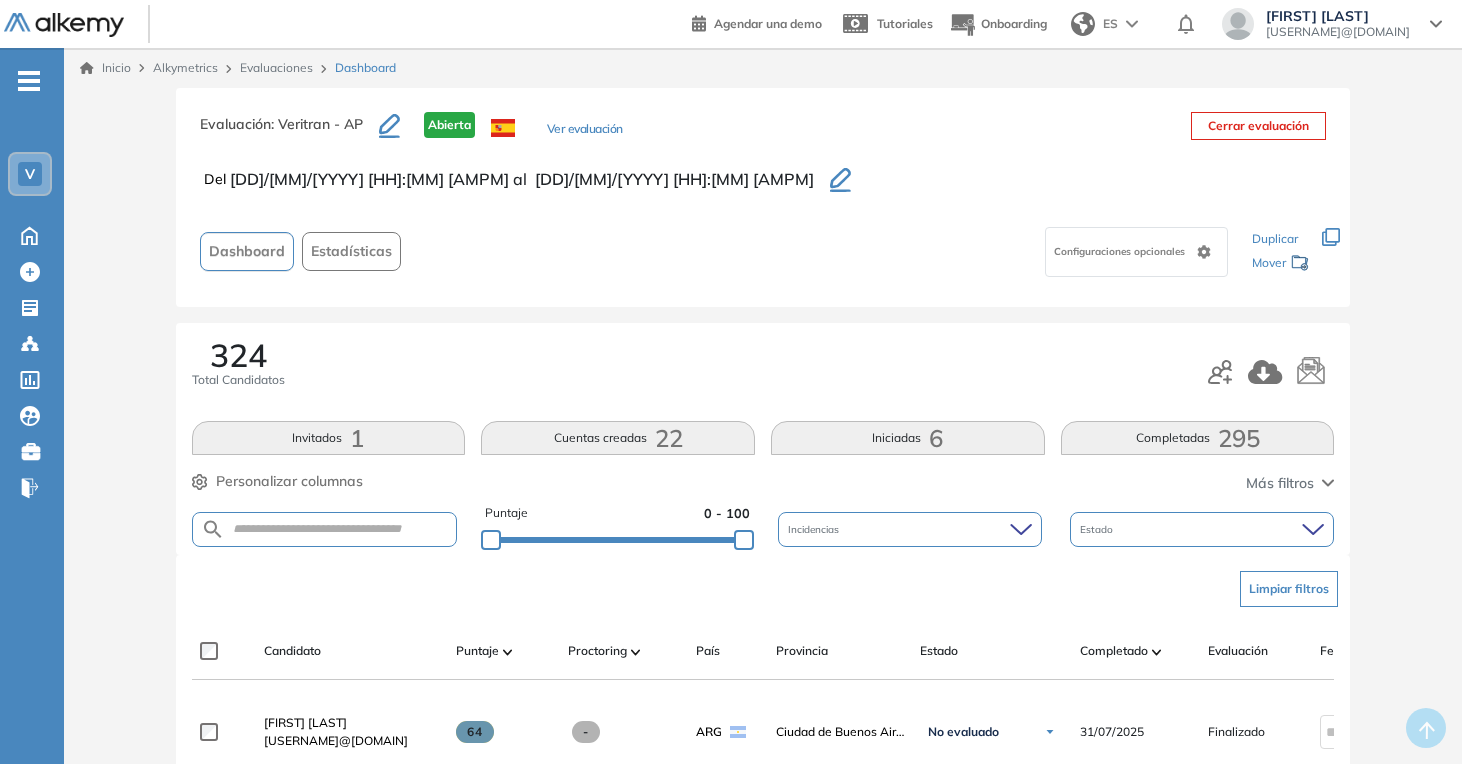 click on "324 Total Candidatos" at bounding box center [763, 372] 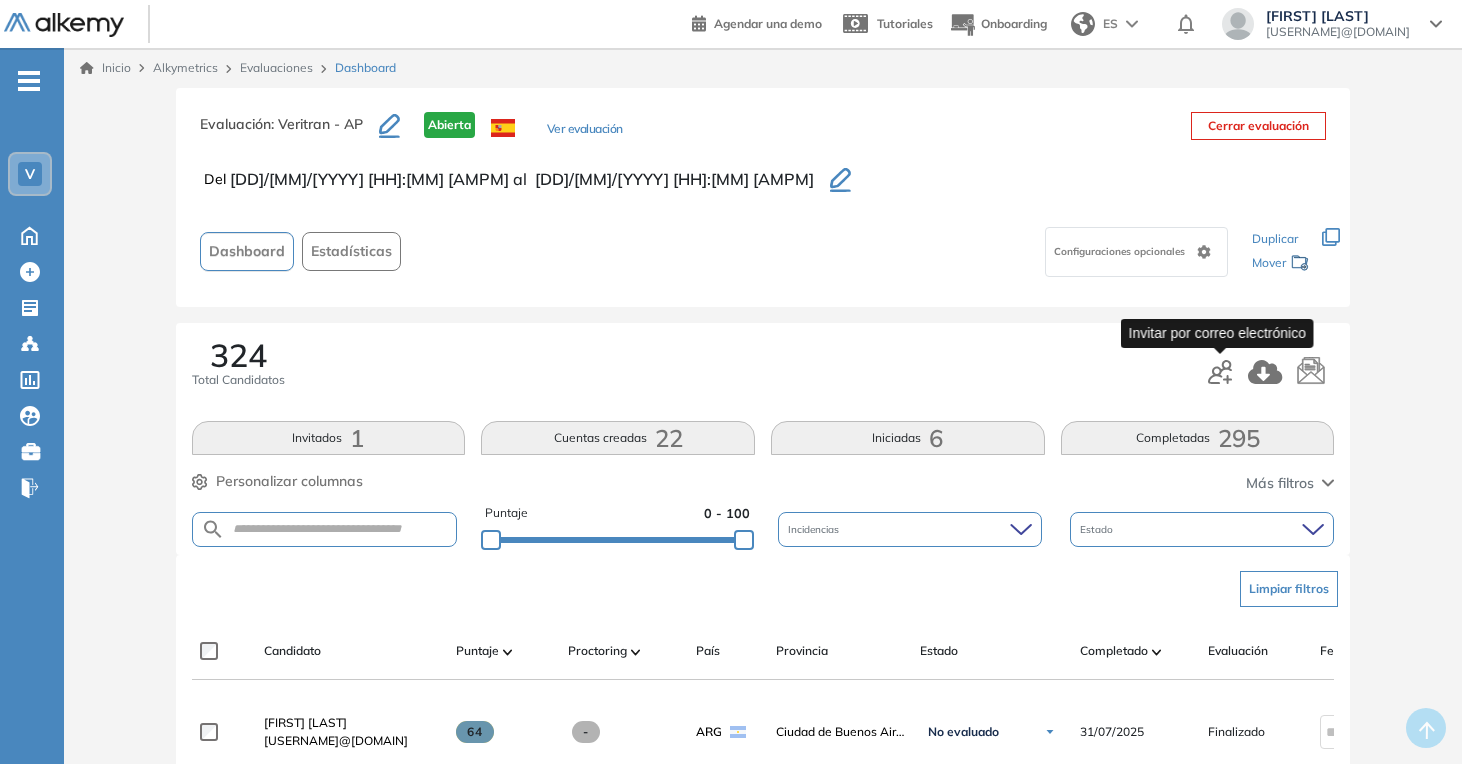 click 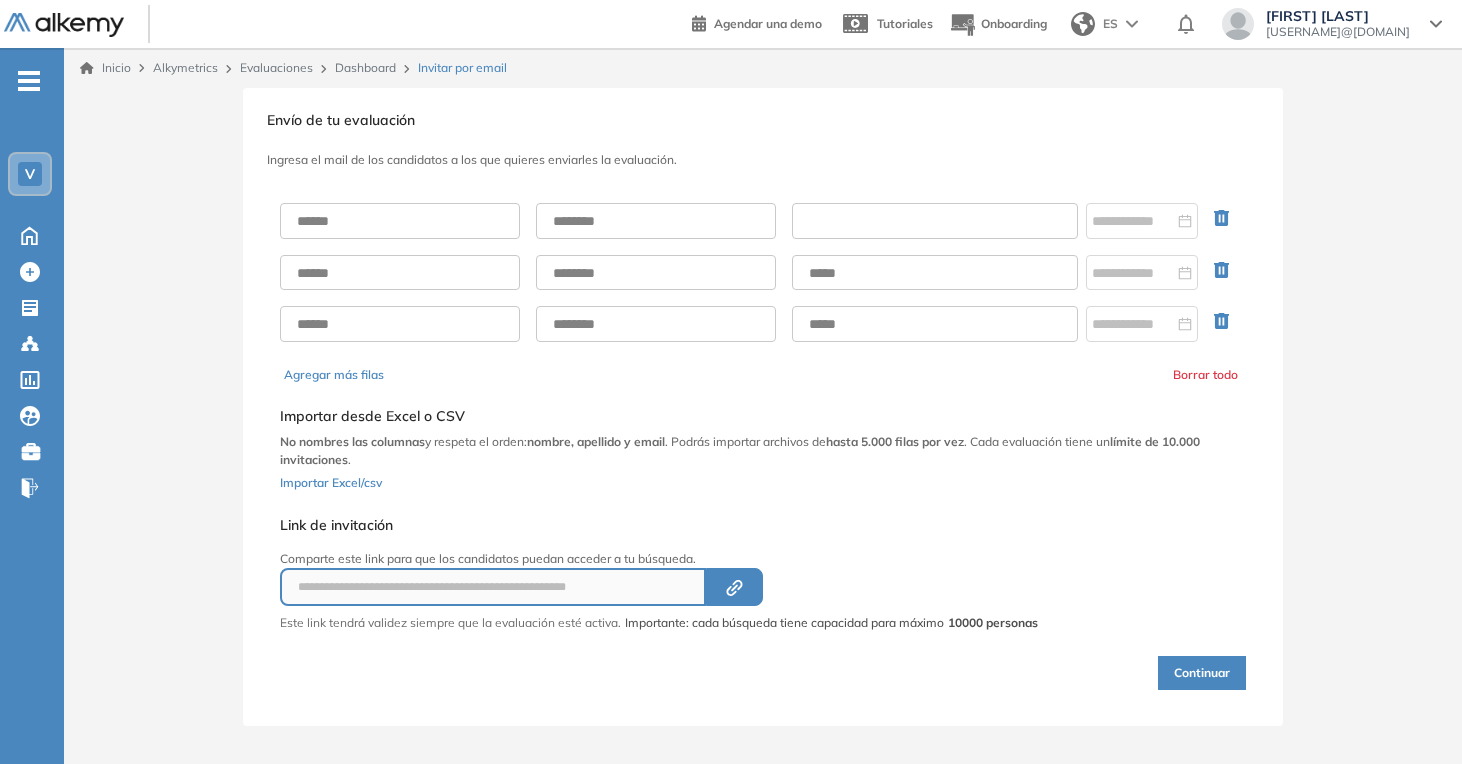 click at bounding box center [935, 221] 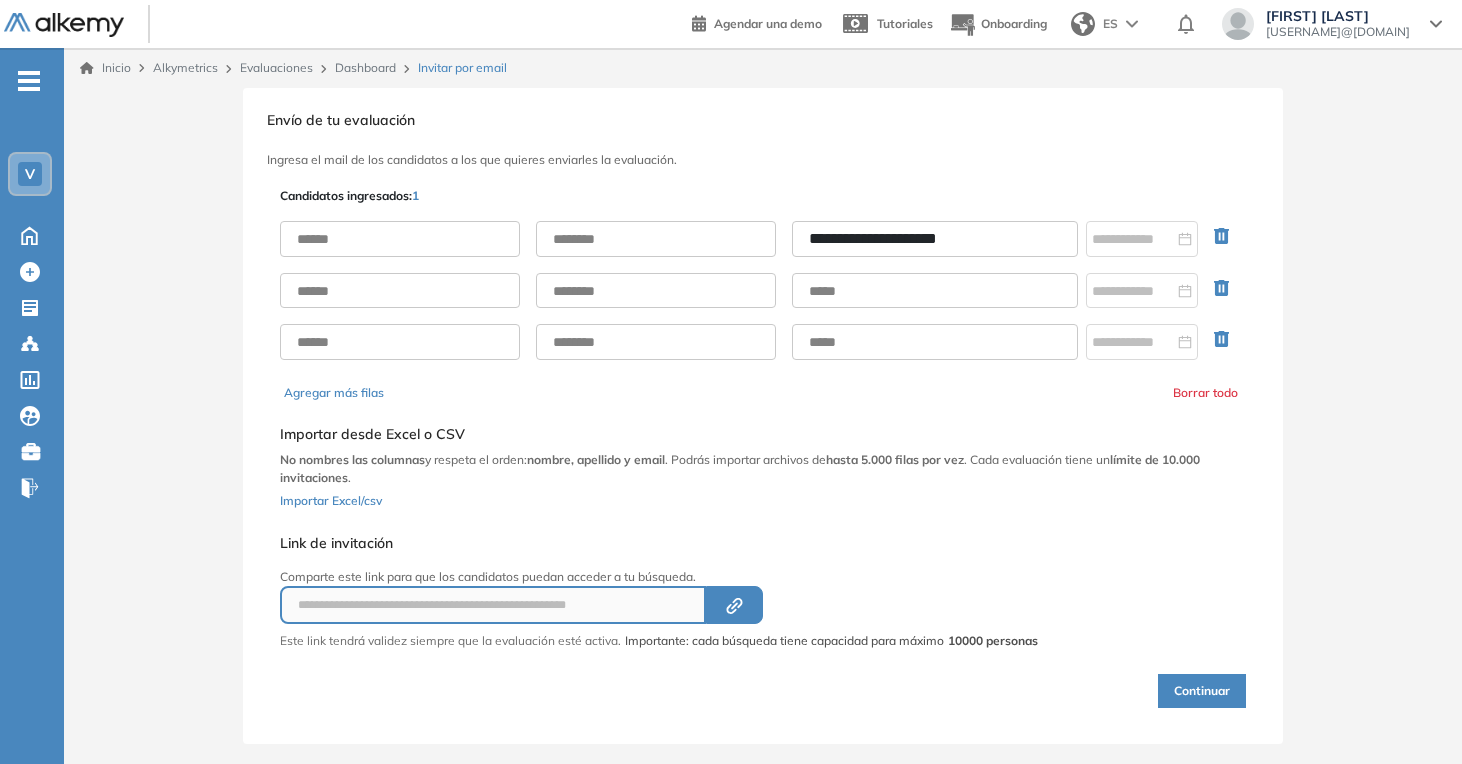 click on "**********" at bounding box center [935, 239] 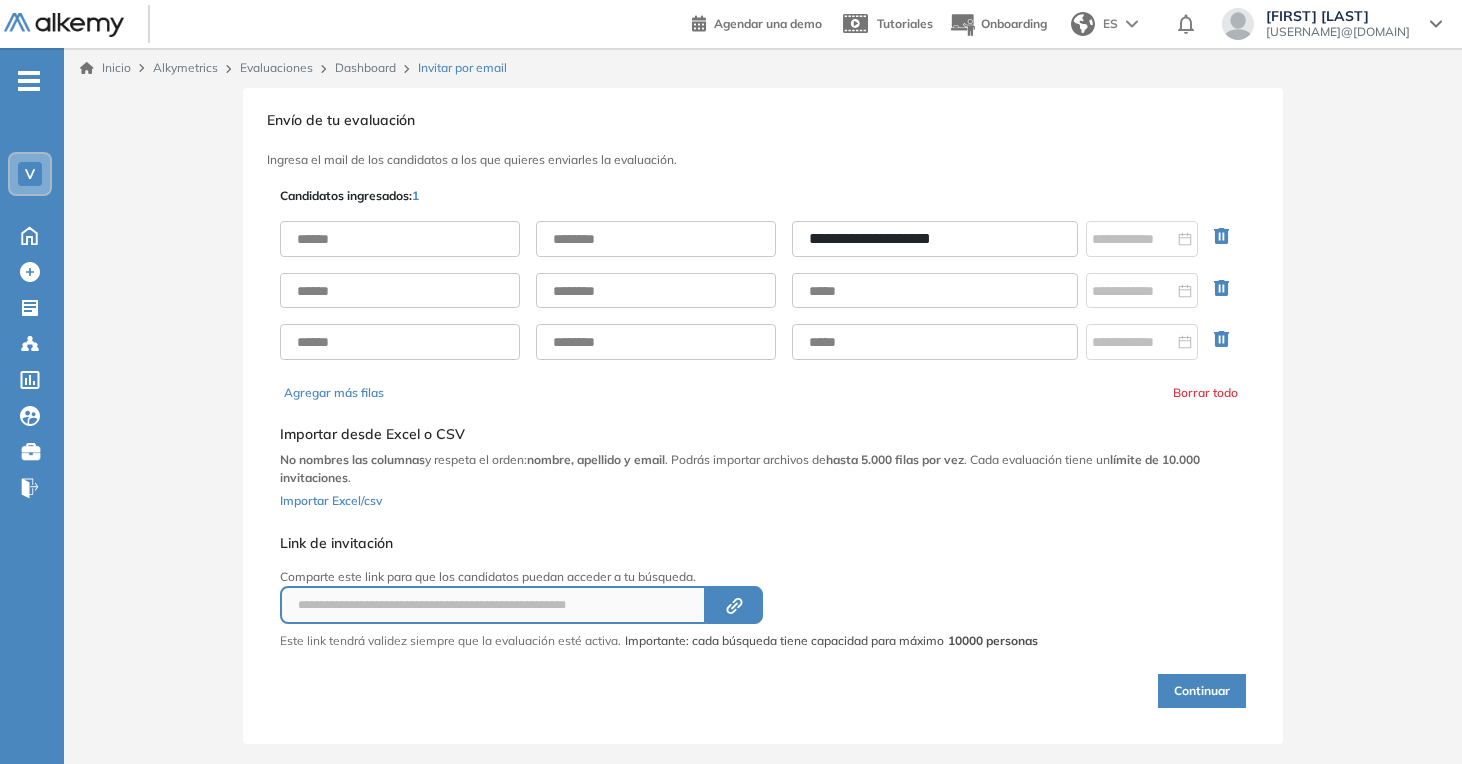type on "**********" 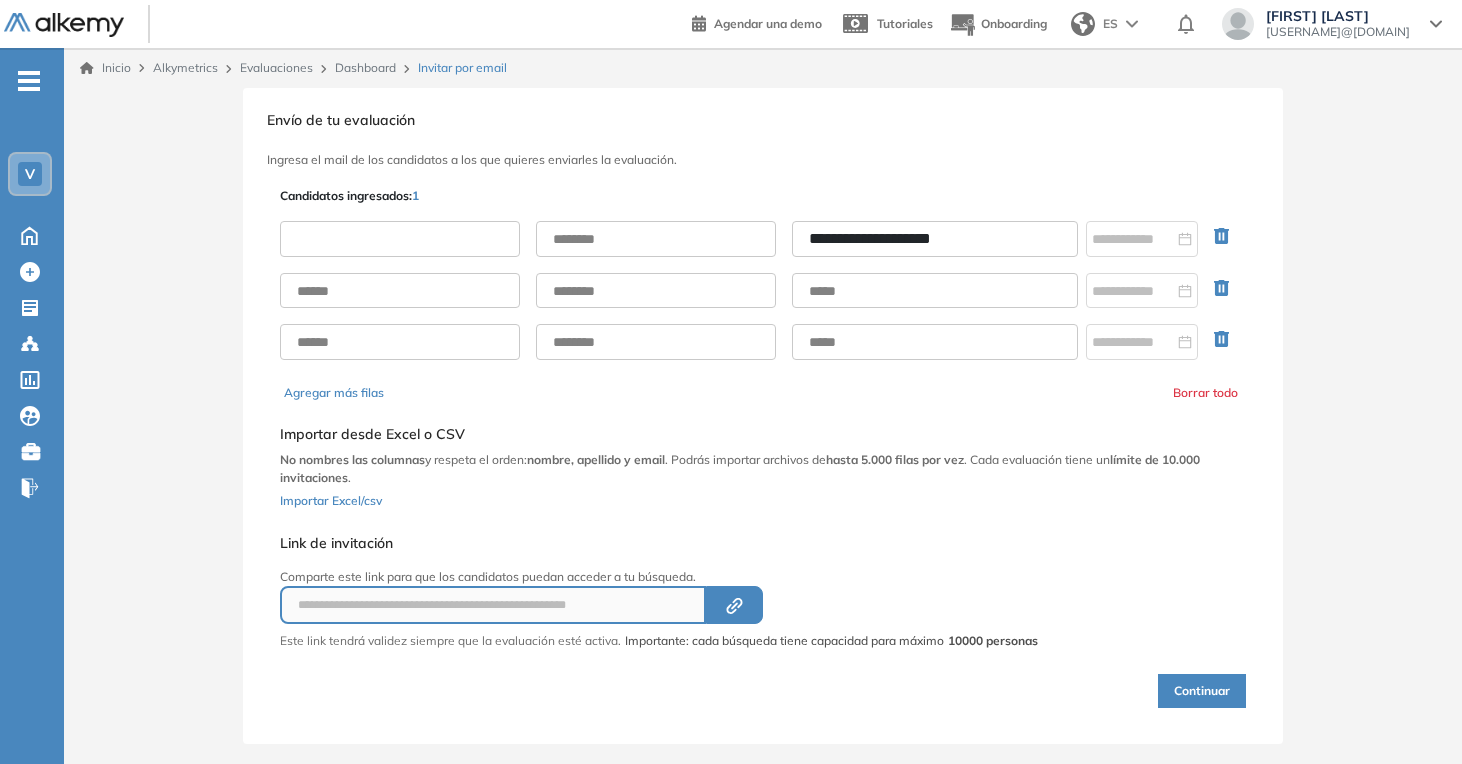 click at bounding box center [400, 239] 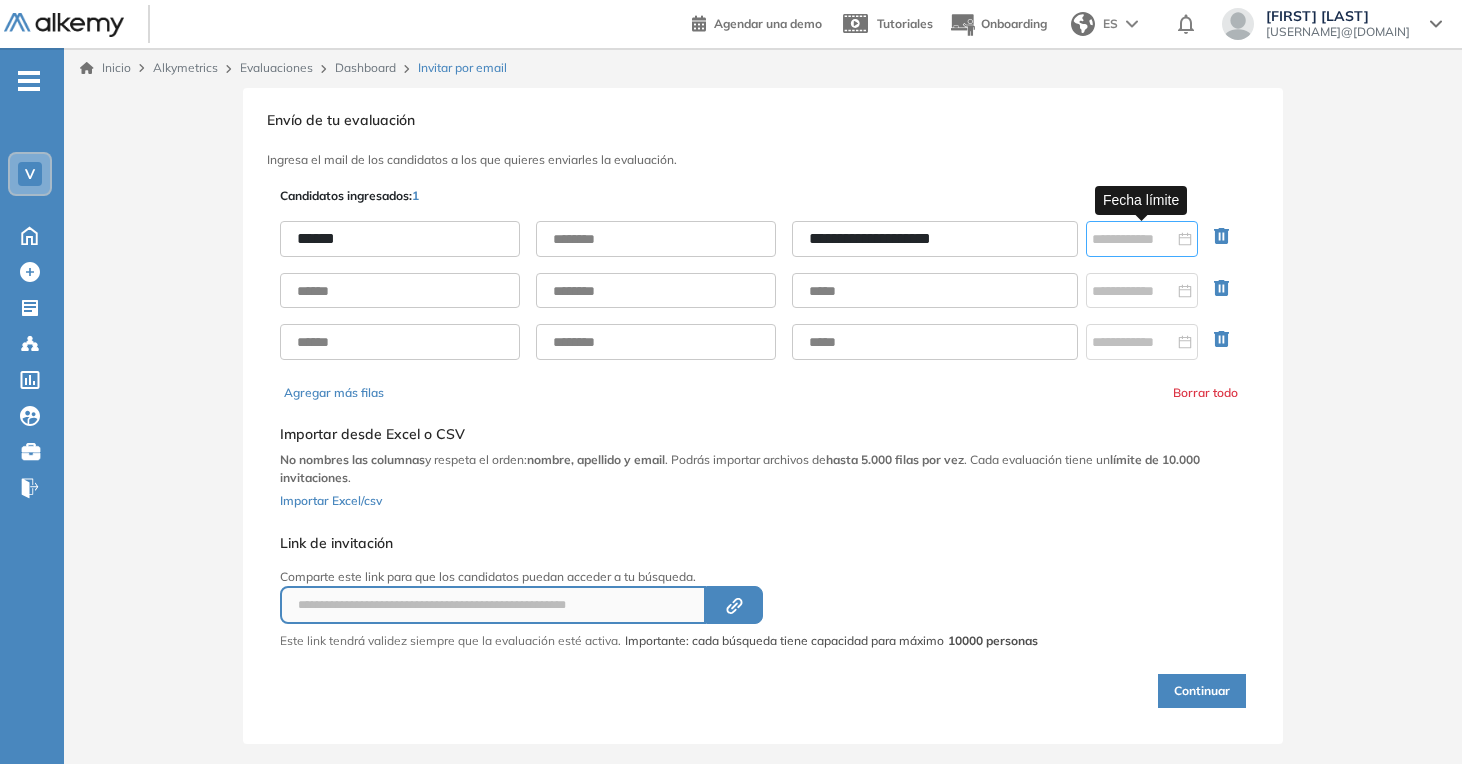 type on "******" 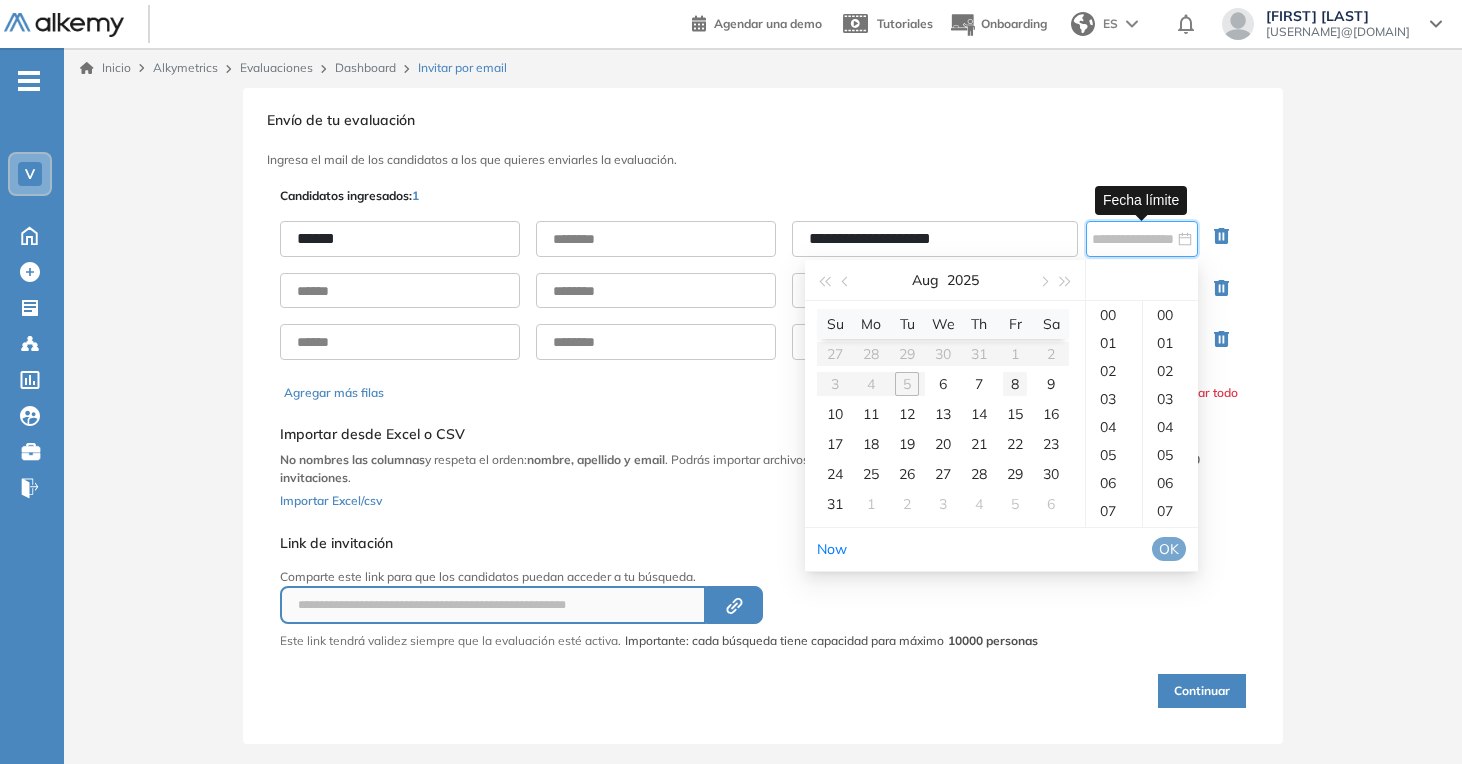 click on "8" at bounding box center (1015, 384) 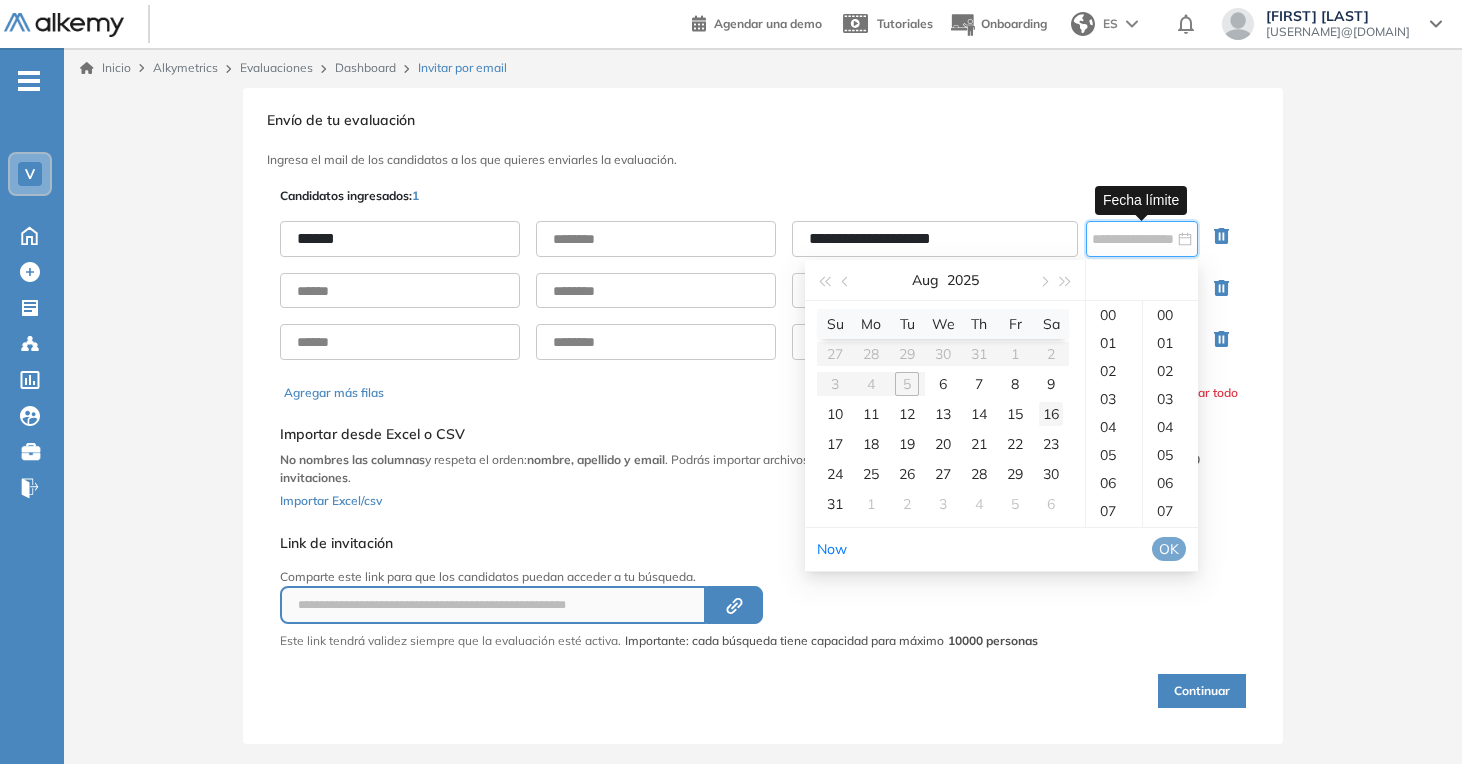 scroll, scrollTop: 261, scrollLeft: 0, axis: vertical 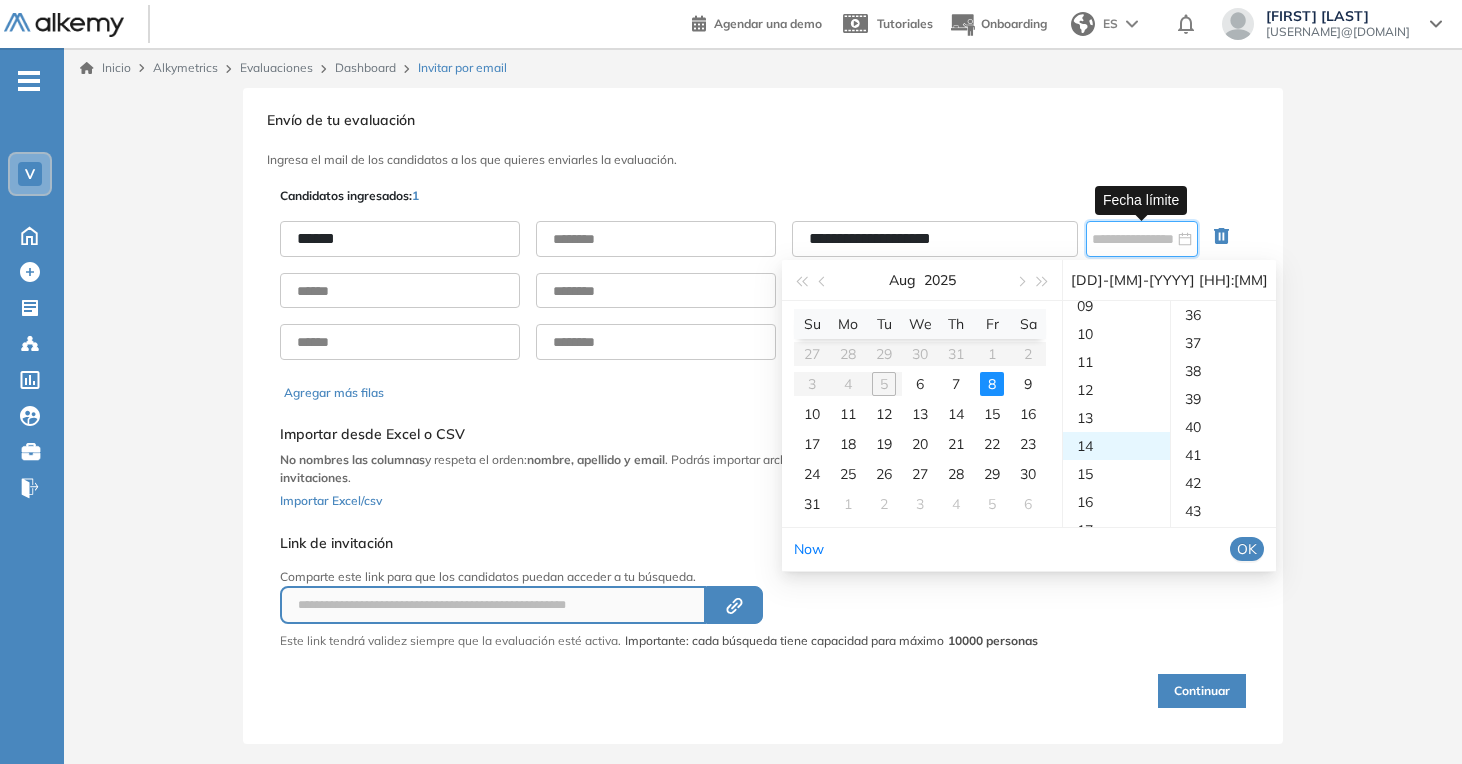 type on "**********" 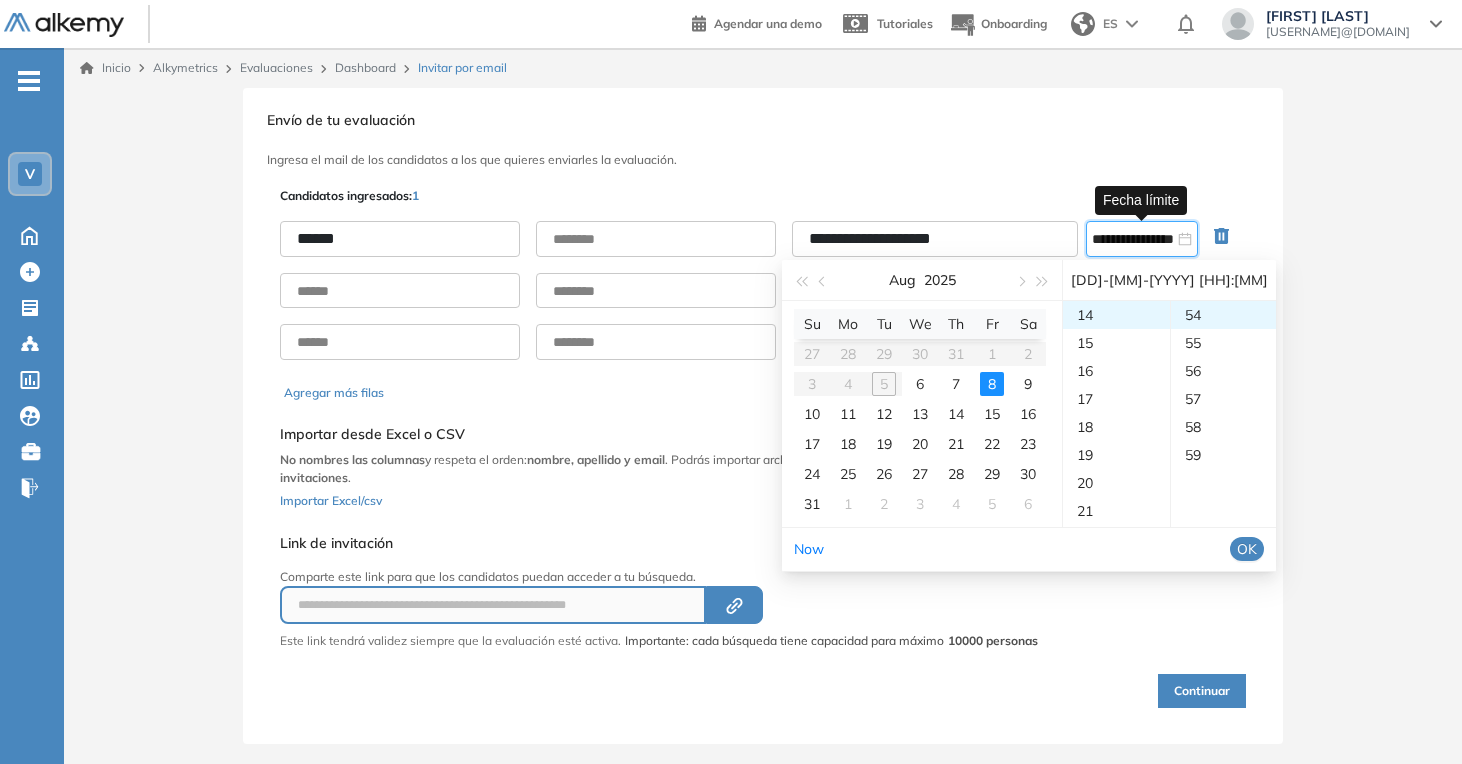 click on "OK" at bounding box center [1247, 549] 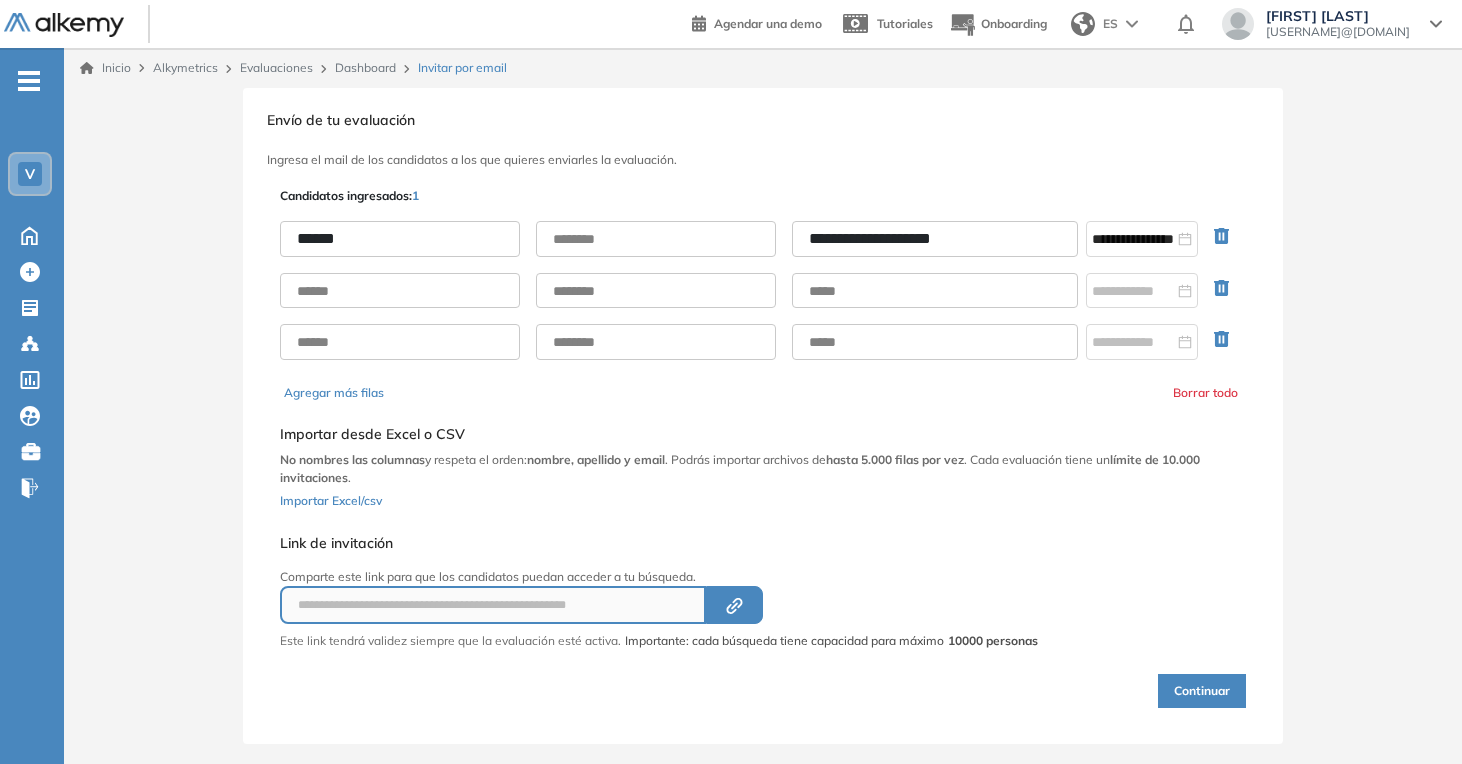 click on "Continuar" at bounding box center [1202, 691] 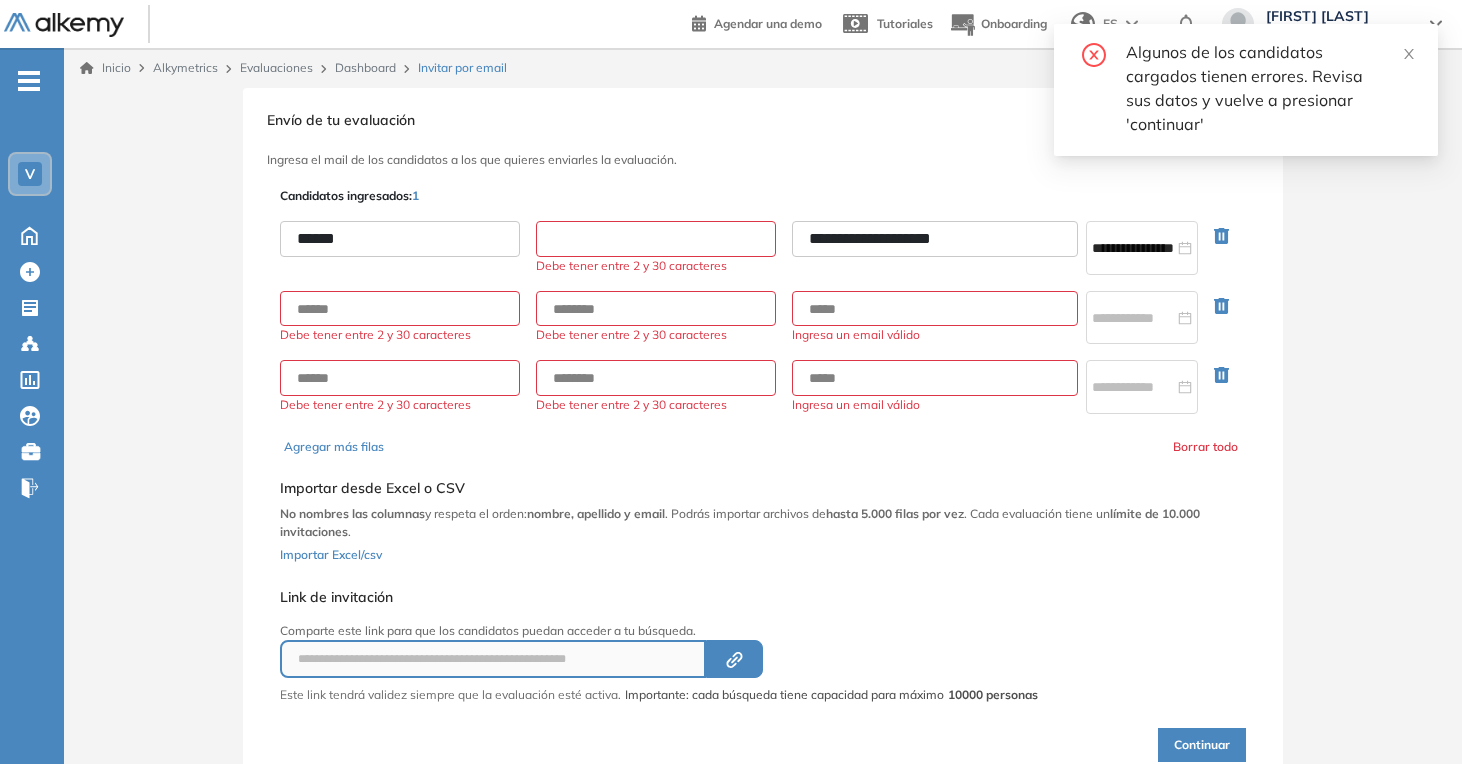 click at bounding box center (656, 239) 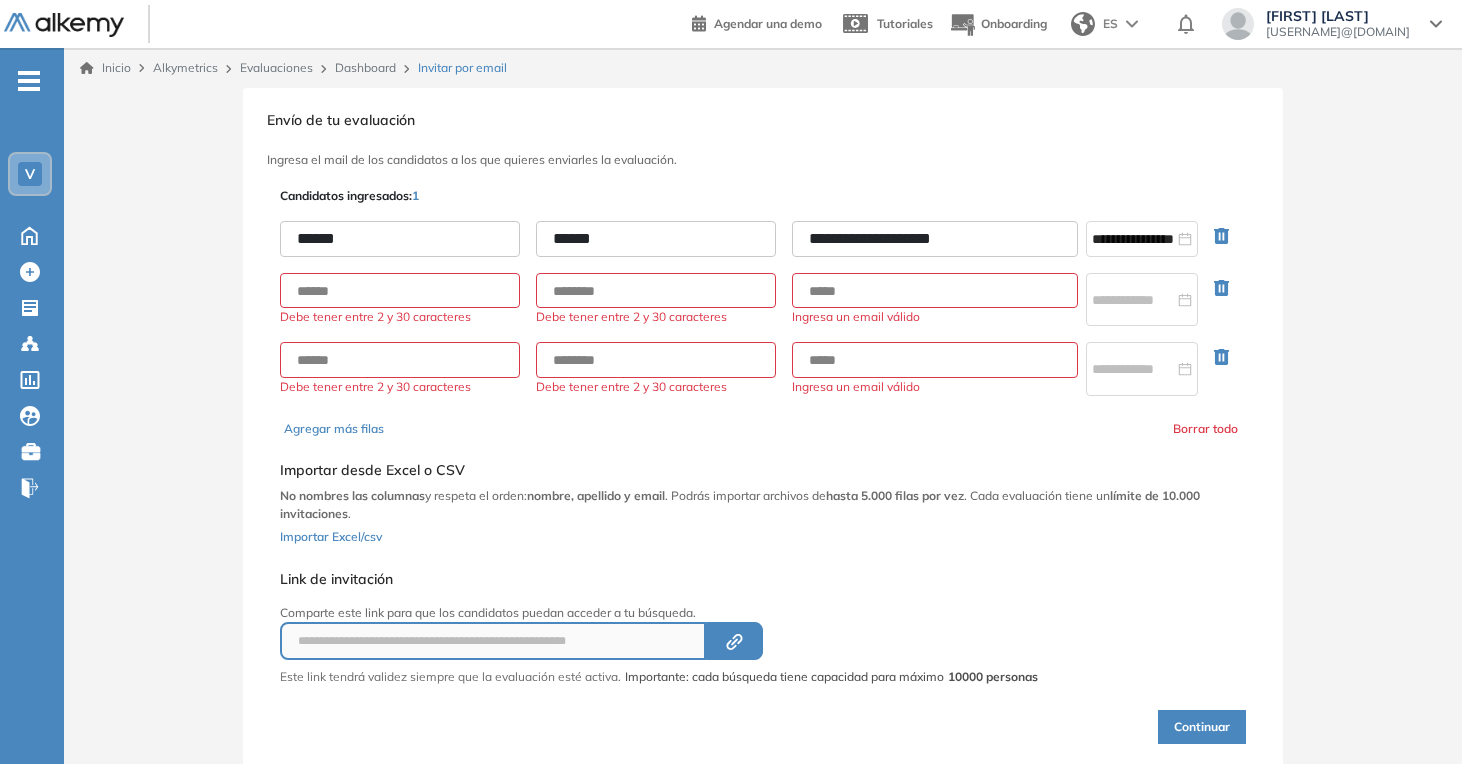 type on "******" 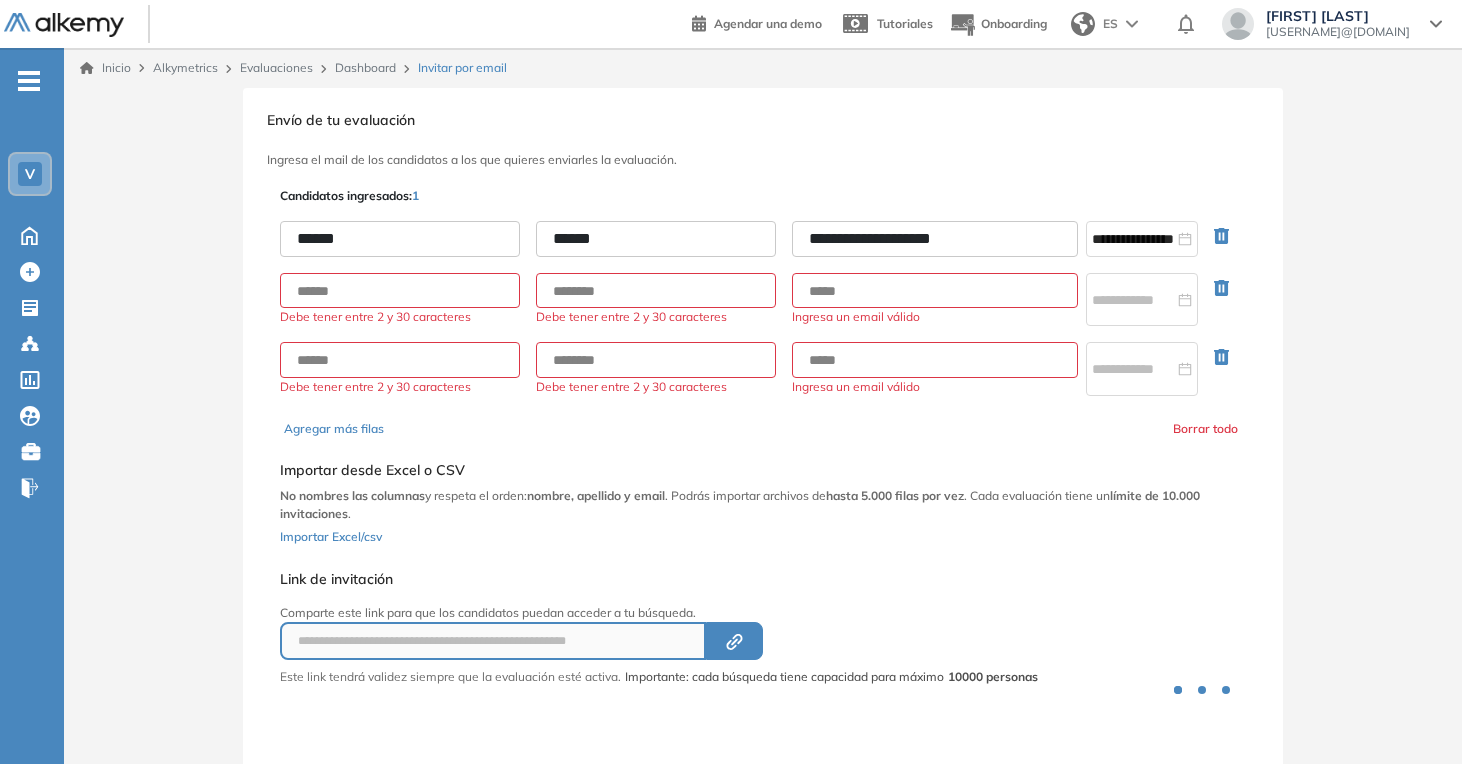 drag, startPoint x: 1228, startPoint y: 719, endPoint x: 1213, endPoint y: 719, distance: 15 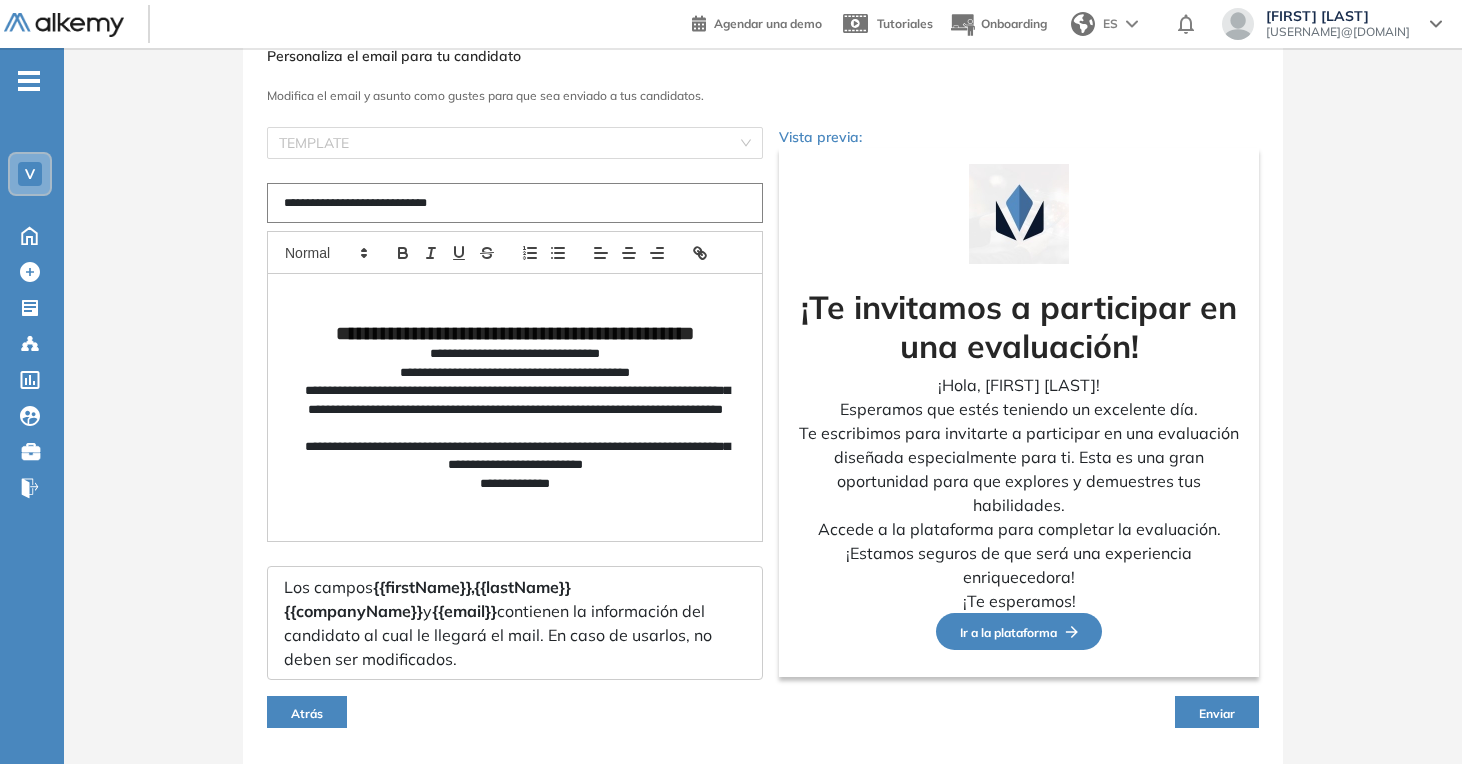 scroll, scrollTop: 137, scrollLeft: 0, axis: vertical 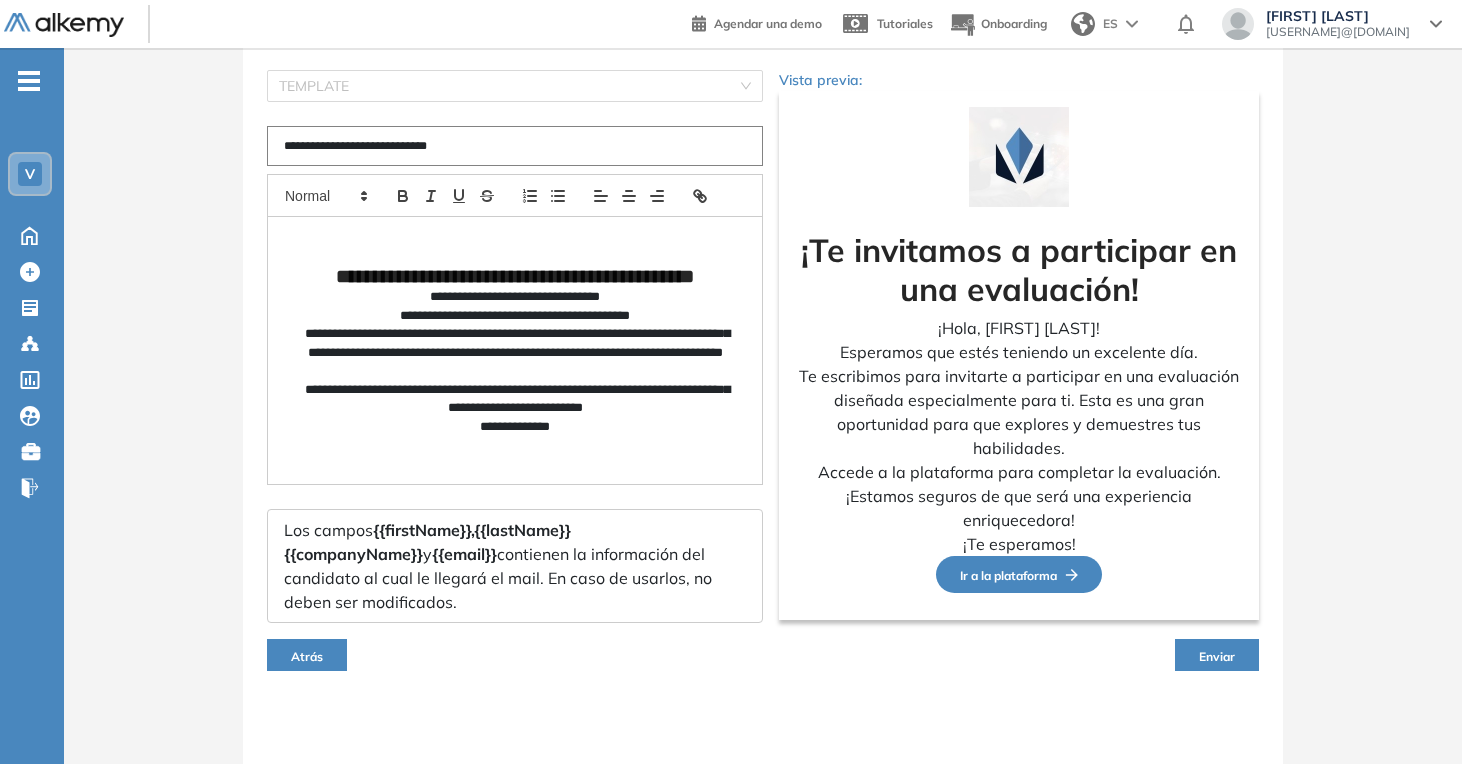 click on "Enviar" at bounding box center [1217, 656] 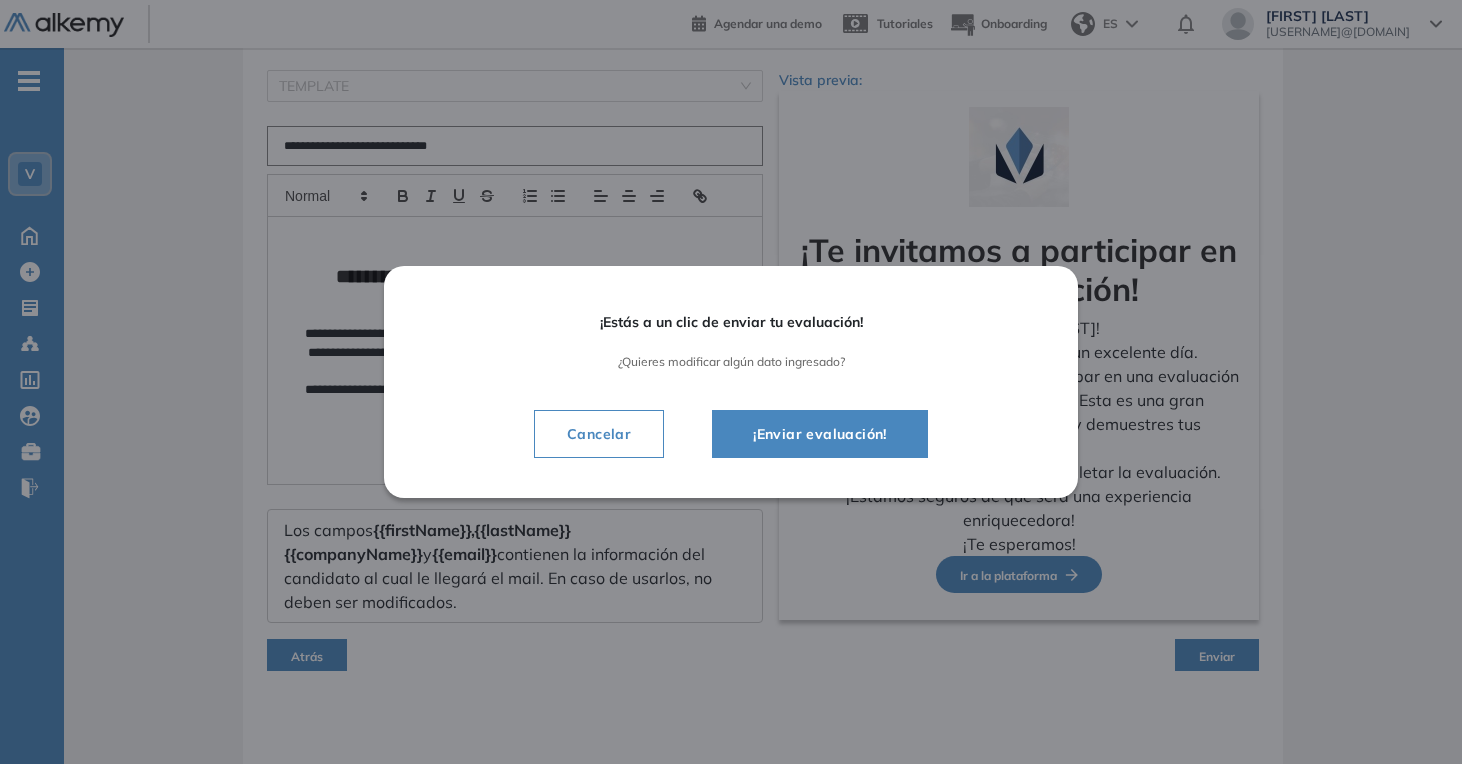 click on "¡Enviar evaluación!" at bounding box center [820, 434] 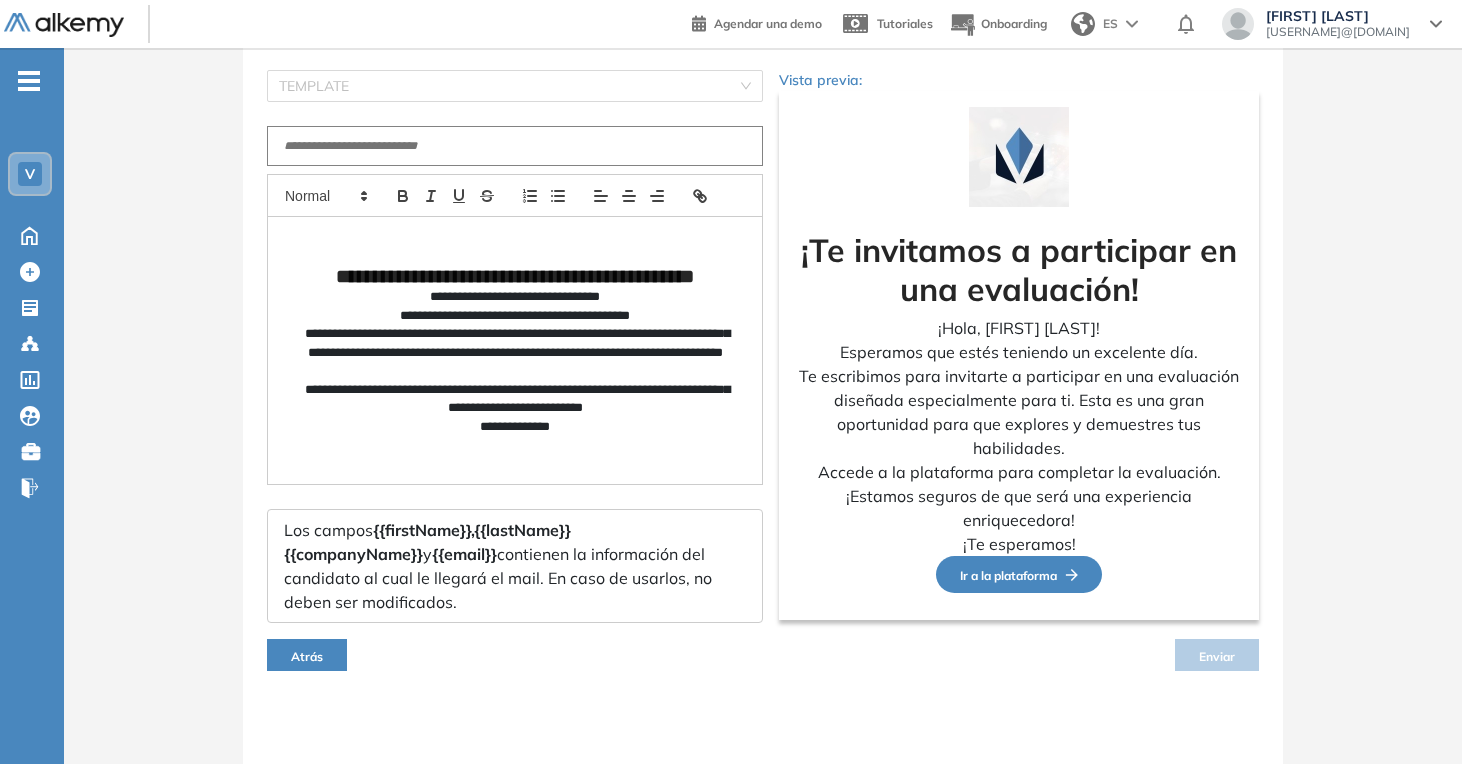 scroll, scrollTop: 118, scrollLeft: 0, axis: vertical 